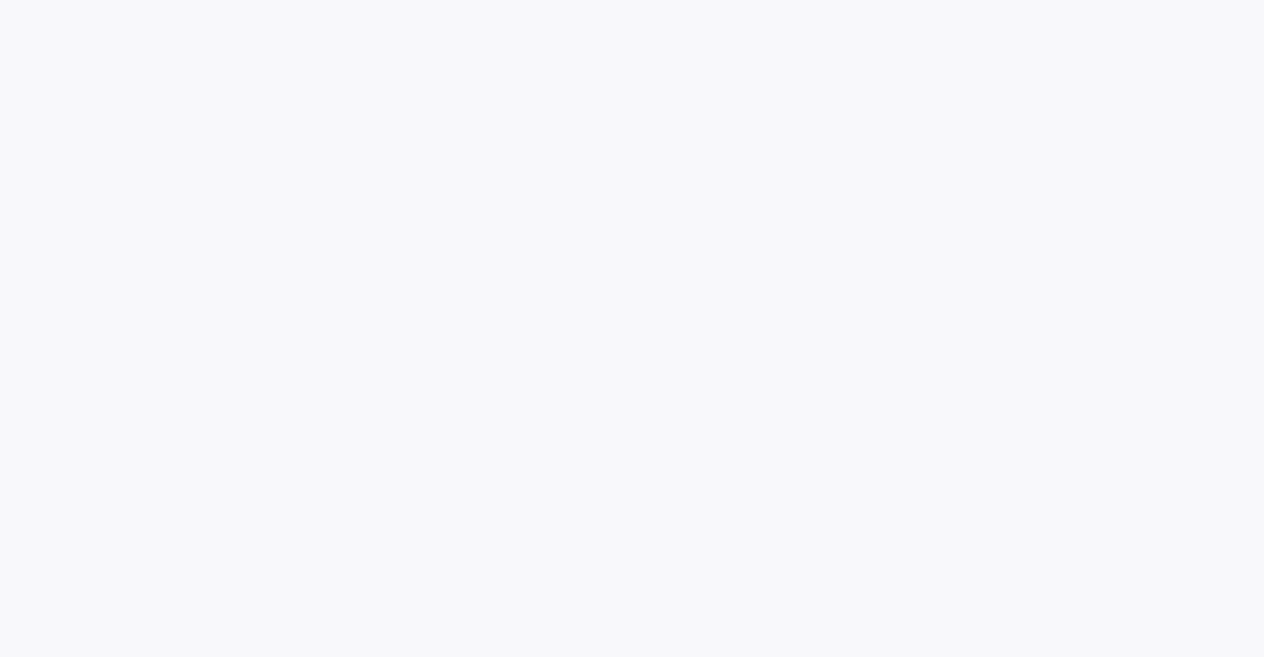 scroll, scrollTop: 0, scrollLeft: 0, axis: both 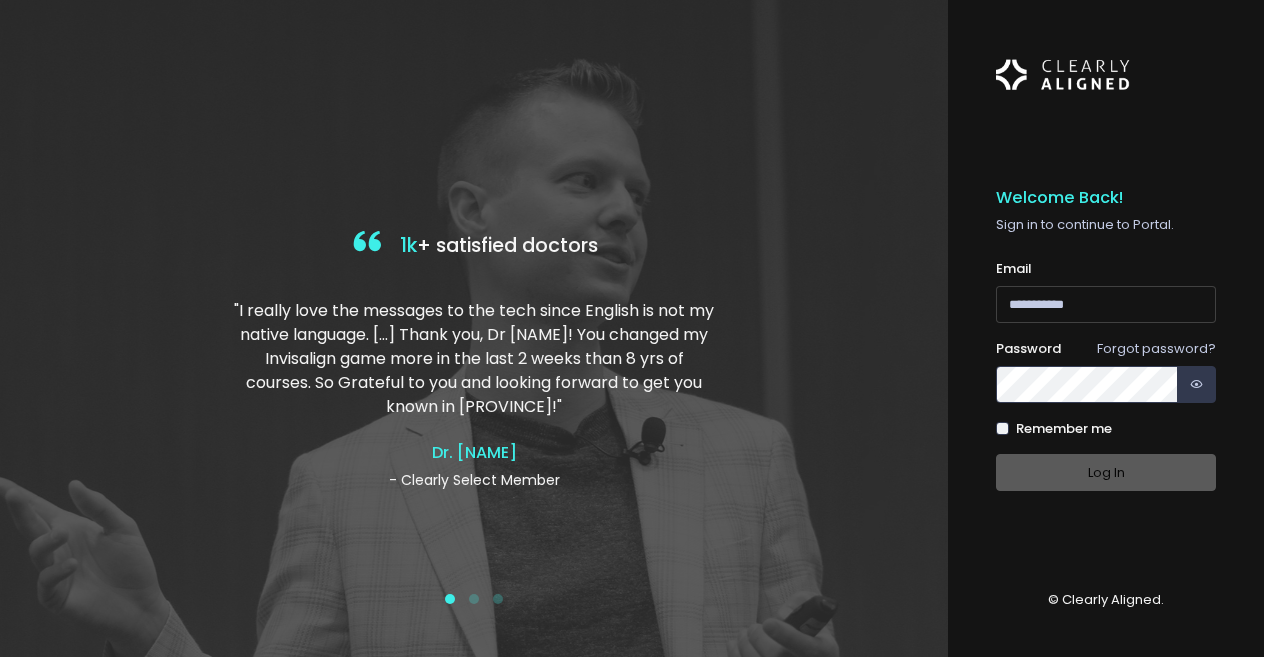 type on "**********" 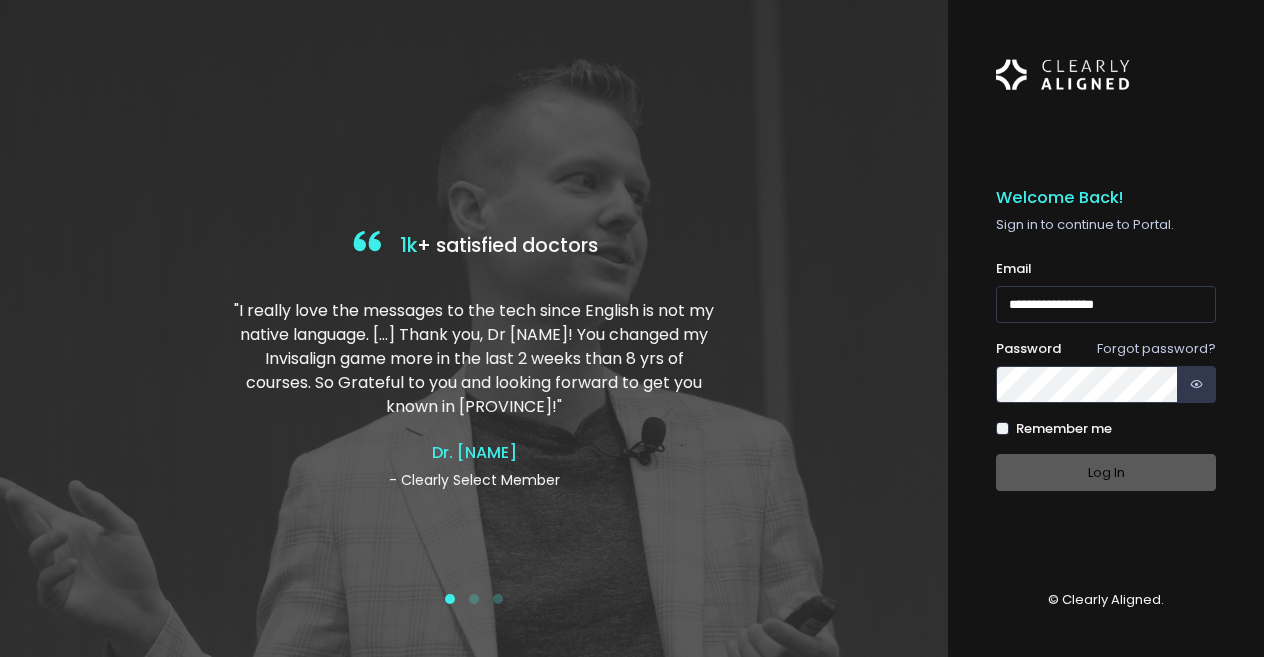 click on "Log In" at bounding box center [1106, 472] 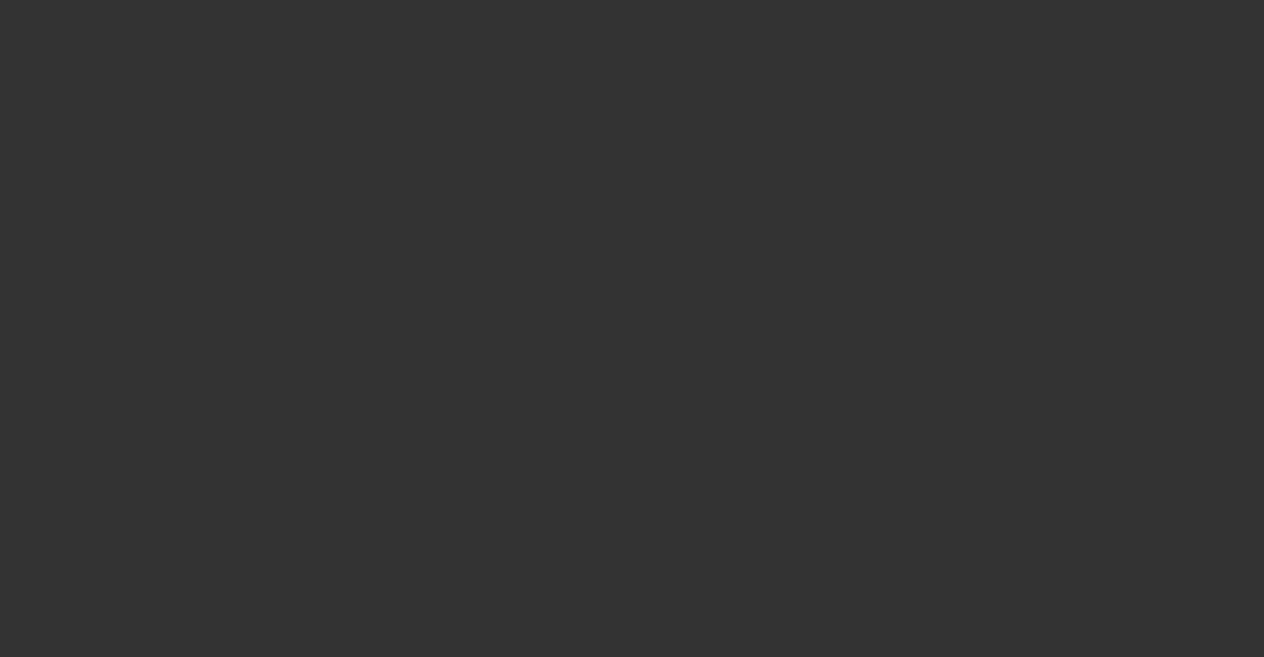 scroll, scrollTop: 0, scrollLeft: 0, axis: both 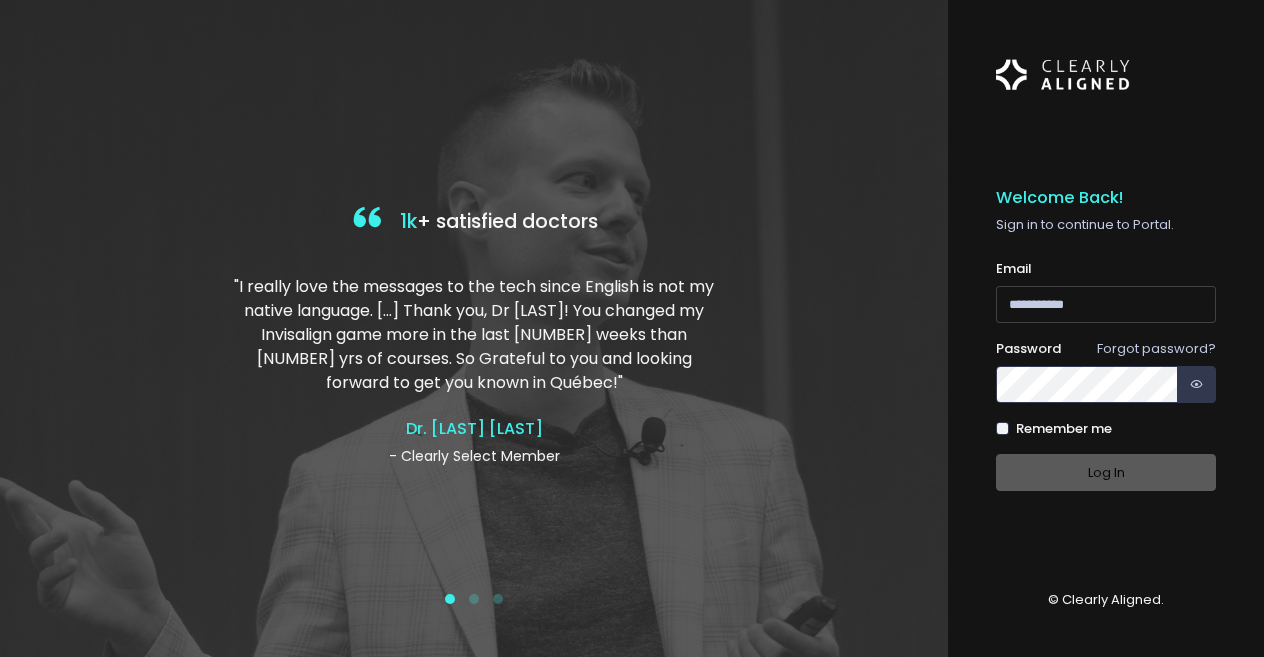 type on "**********" 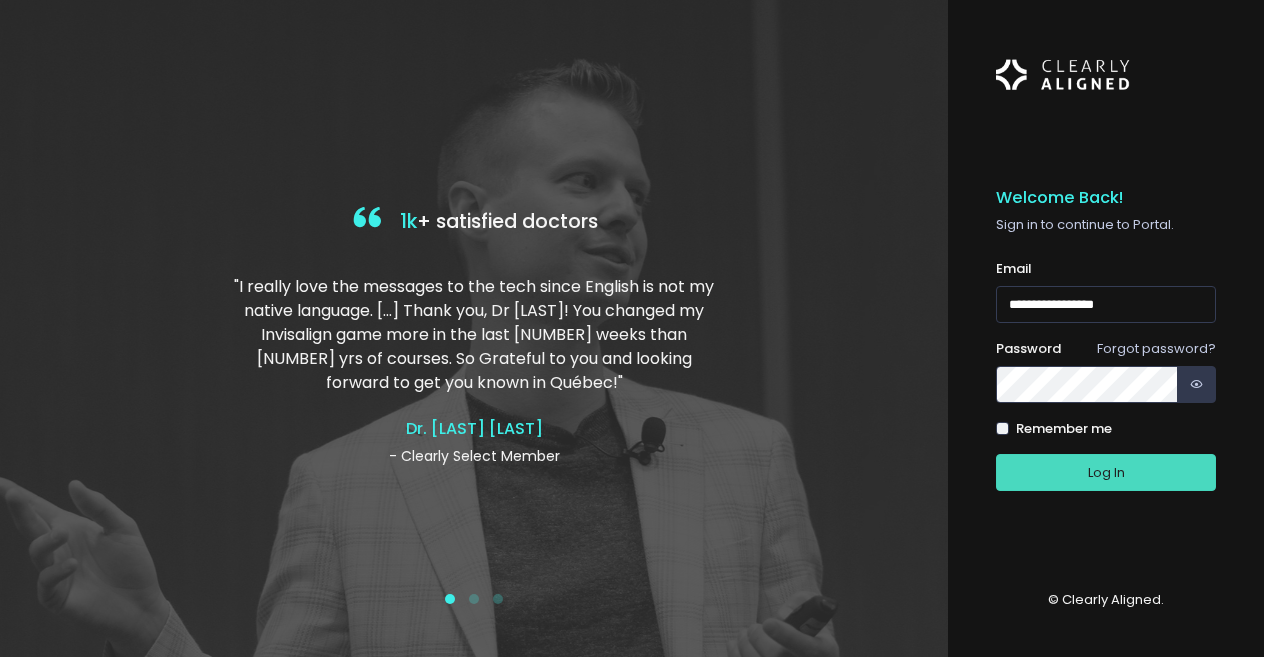 click on "Log In" at bounding box center (1106, 472) 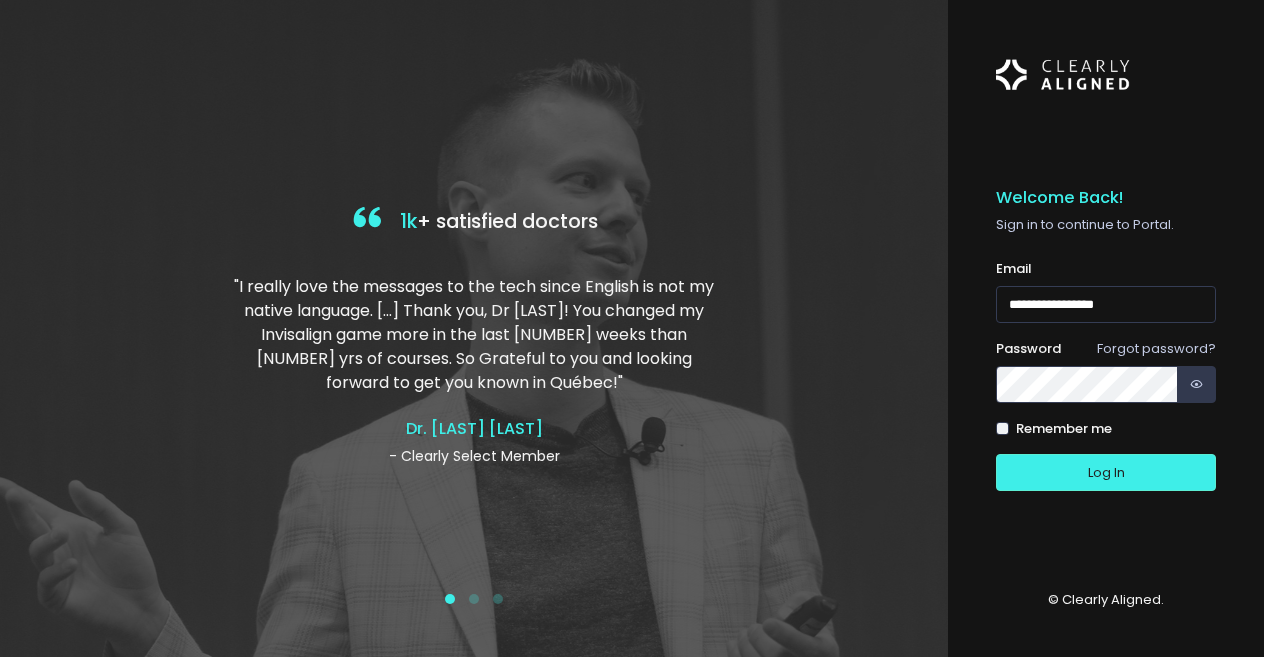 click on "Remember me" at bounding box center [1106, 429] 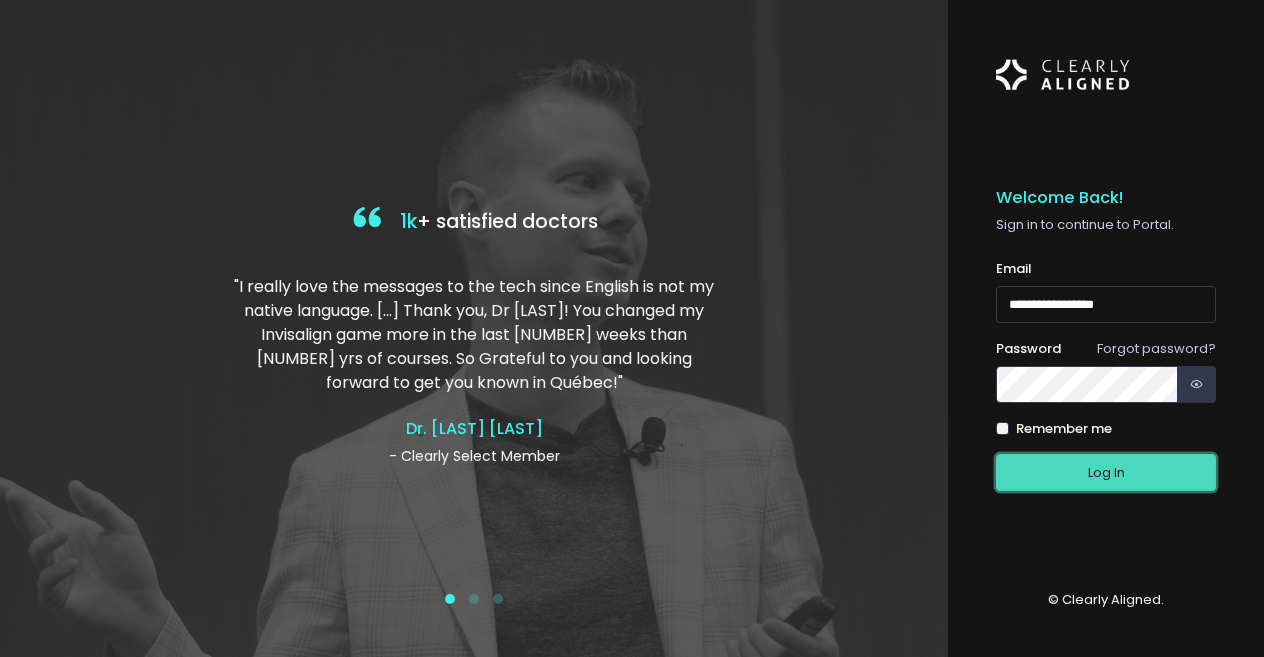 click on "Log In" at bounding box center [1106, 472] 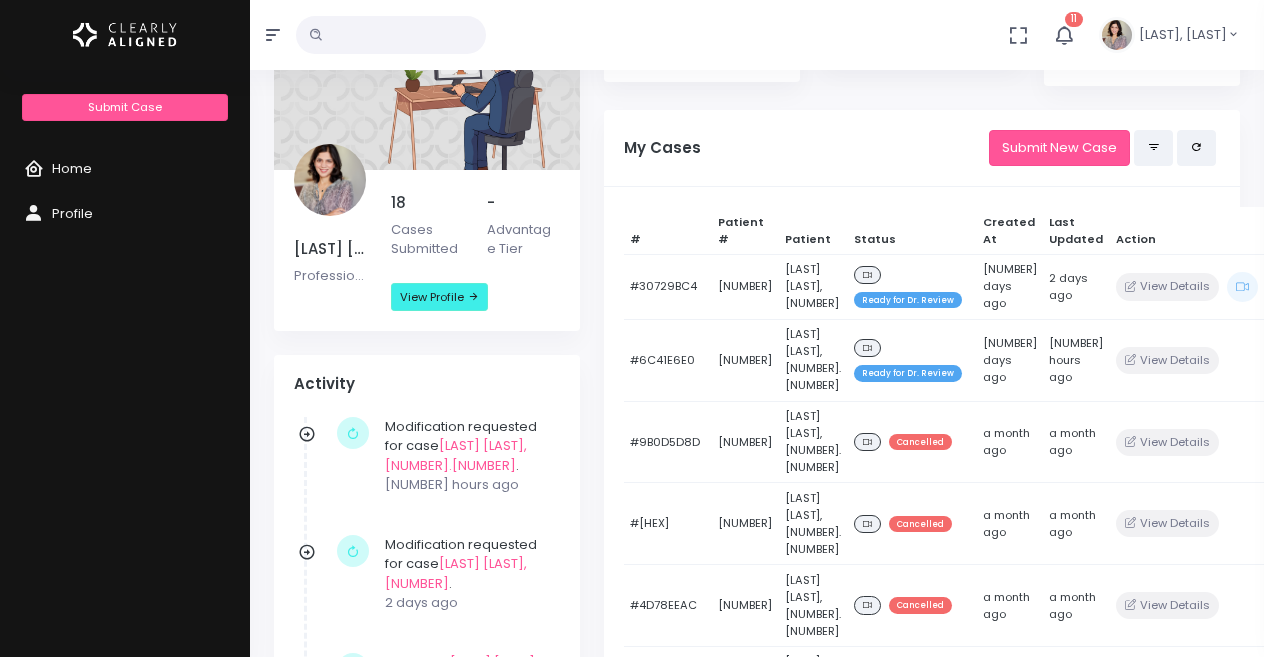 scroll, scrollTop: 208, scrollLeft: 0, axis: vertical 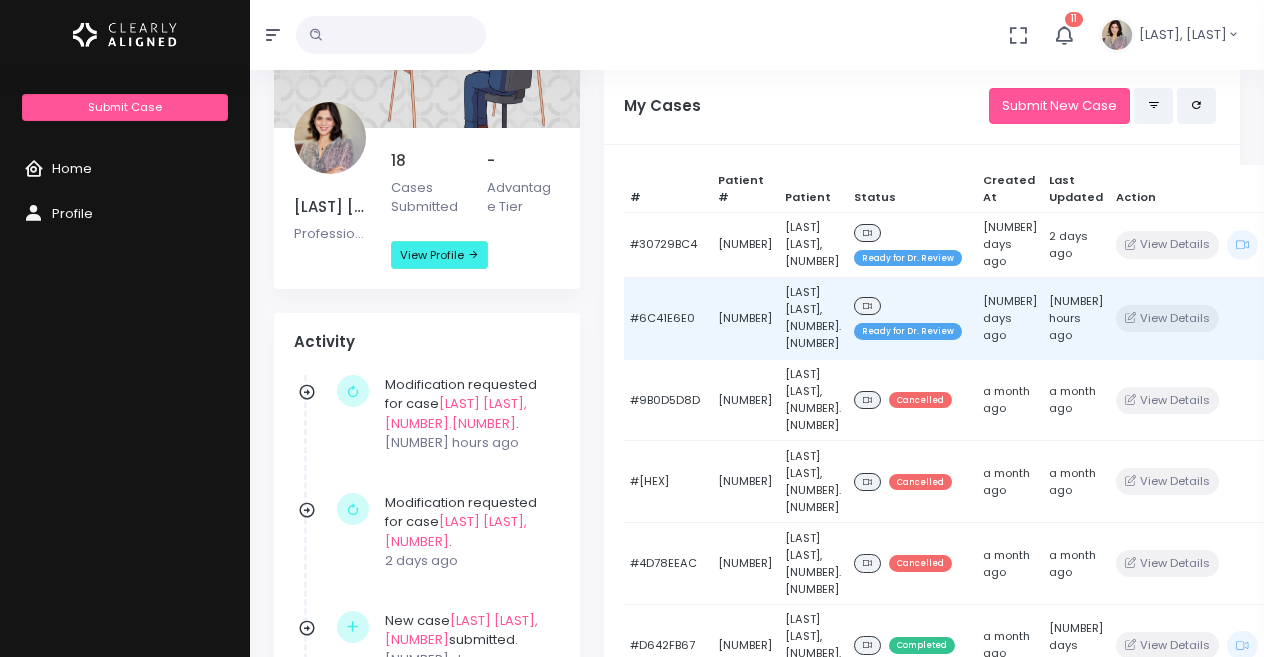 click on "[NUMBER]" at bounding box center [745, 245] 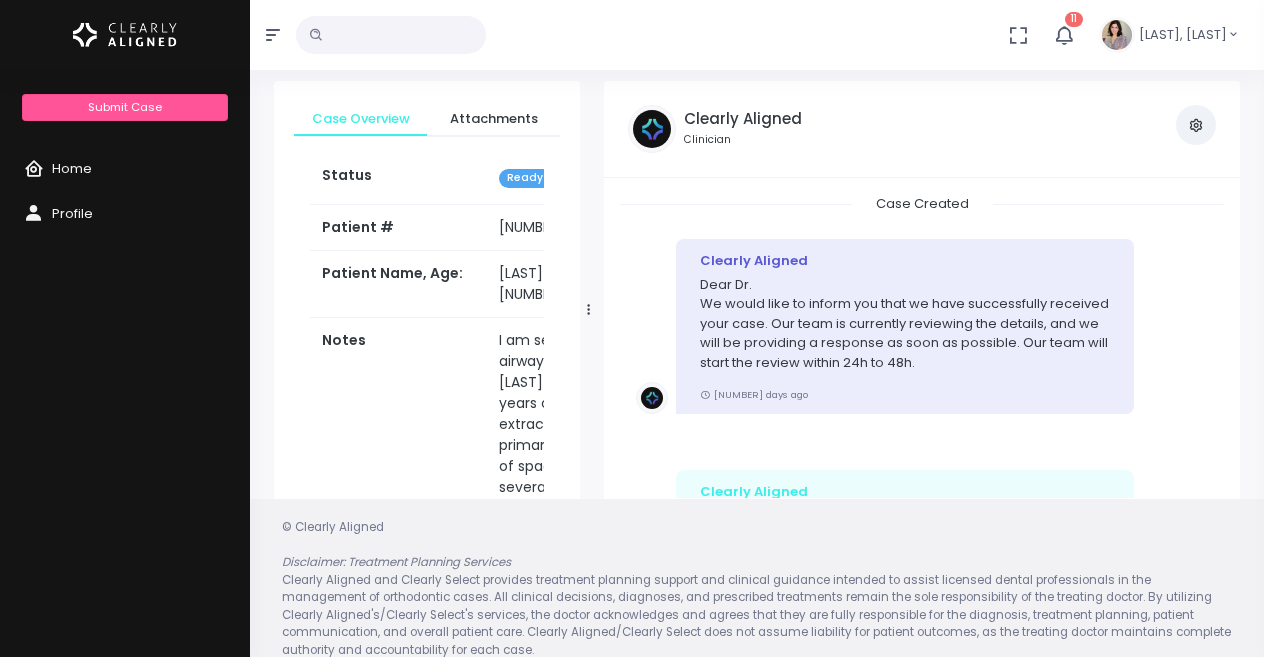 scroll, scrollTop: 79, scrollLeft: 0, axis: vertical 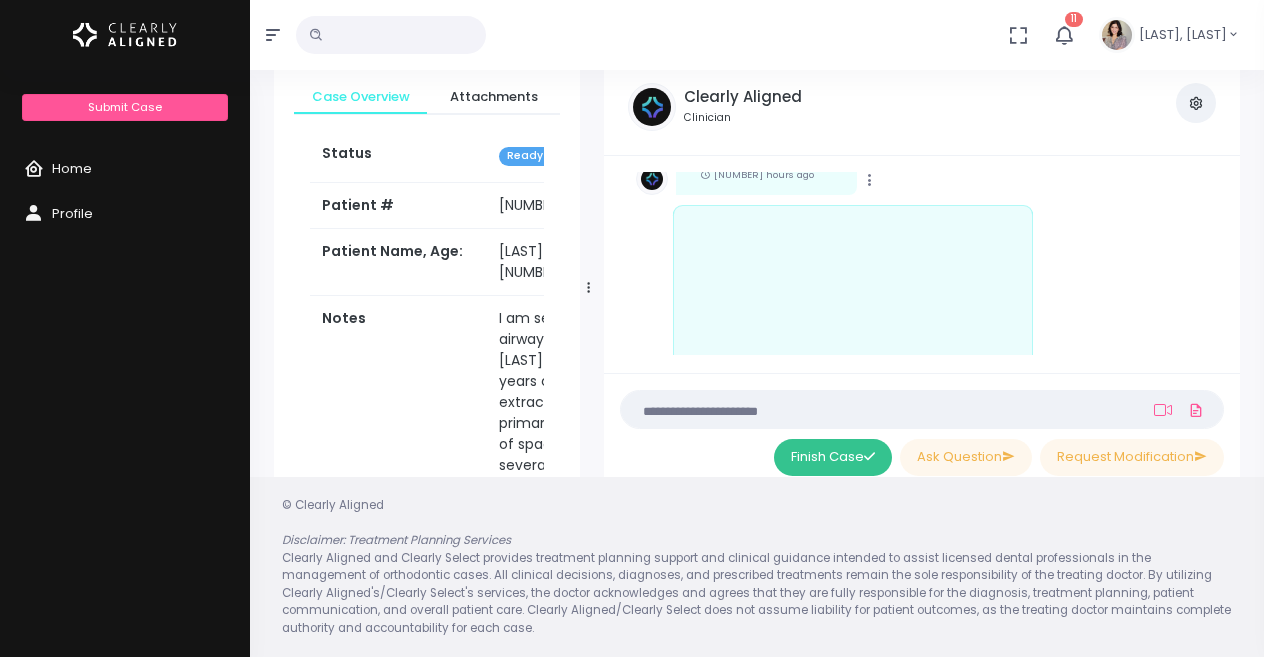 click on "Finish Case" at bounding box center (833, 457) 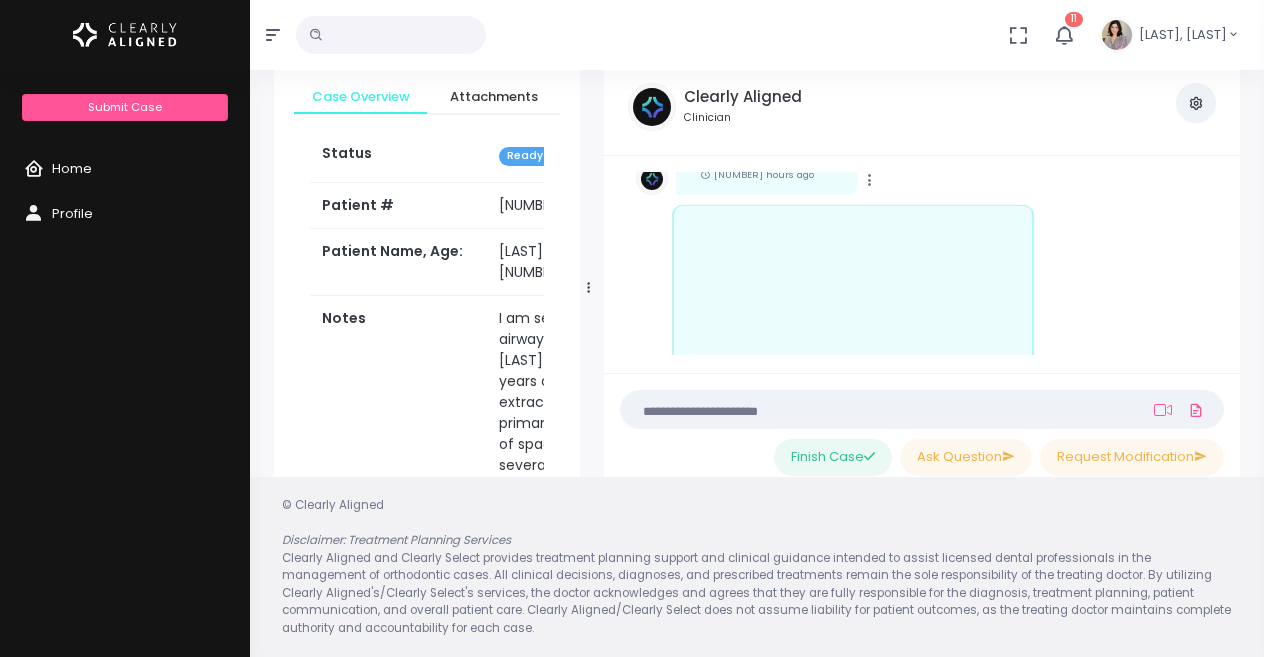 scroll, scrollTop: 2809, scrollLeft: 0, axis: vertical 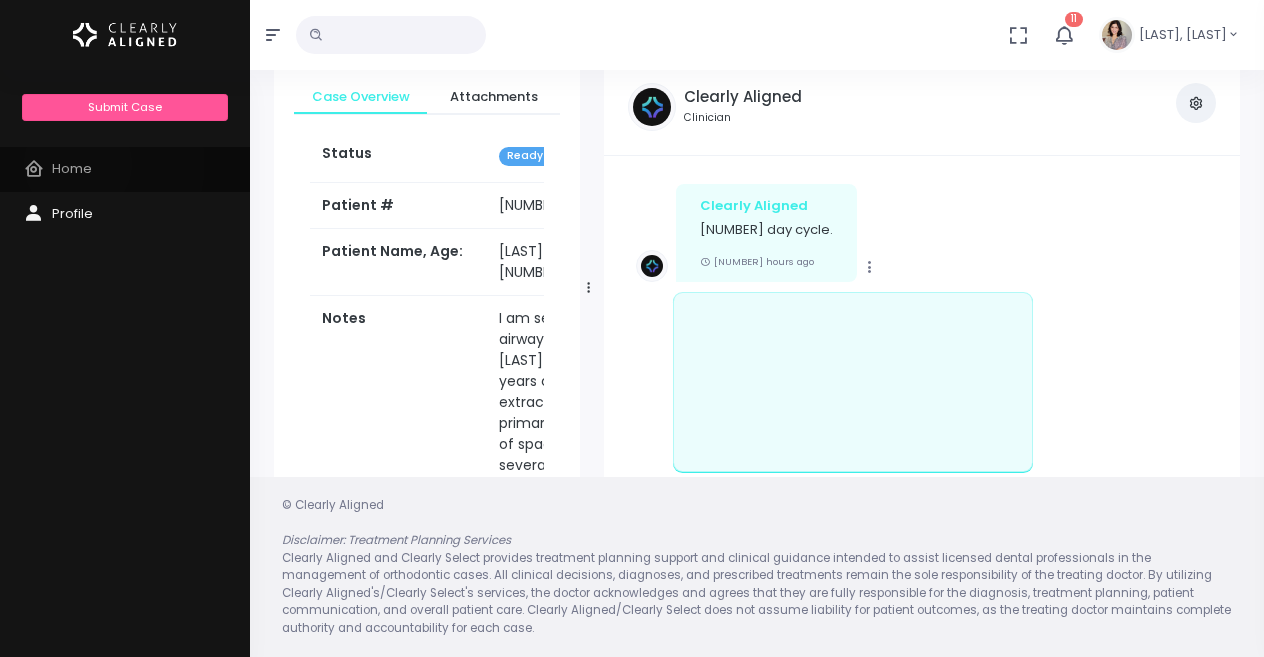 click on "Home" at bounding box center (72, 168) 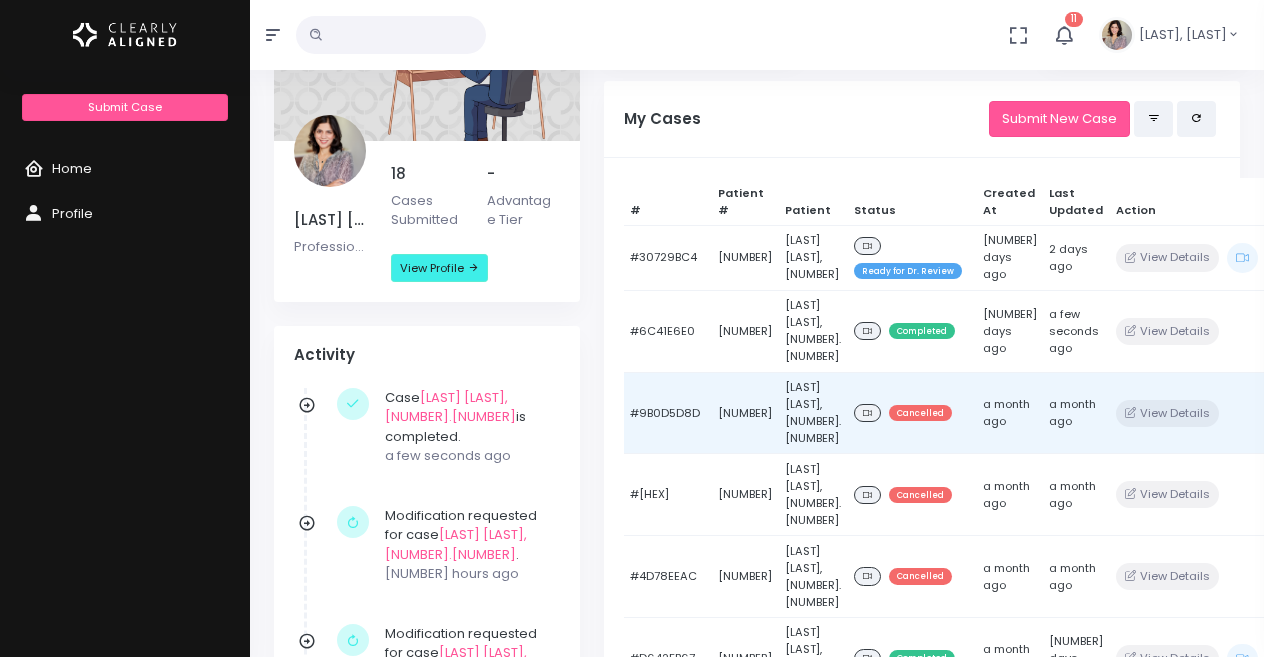 scroll, scrollTop: 201, scrollLeft: 0, axis: vertical 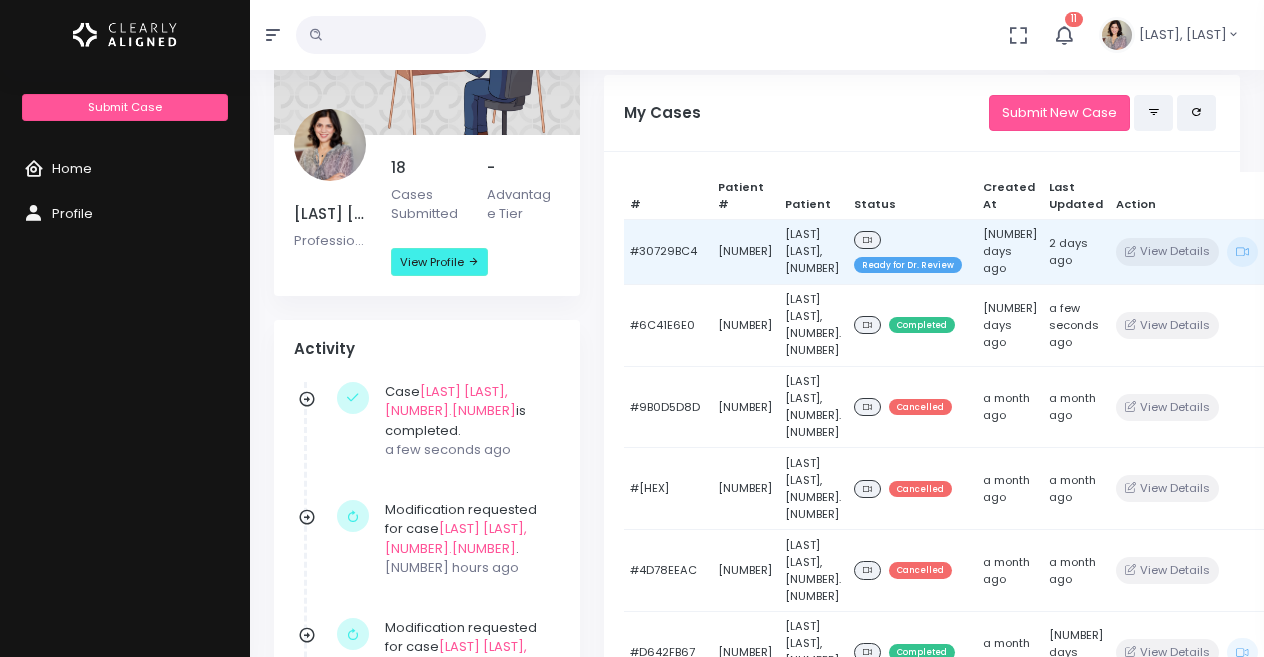 click on "[LAST] [LAST], [NUMBER]" at bounding box center (813, 252) 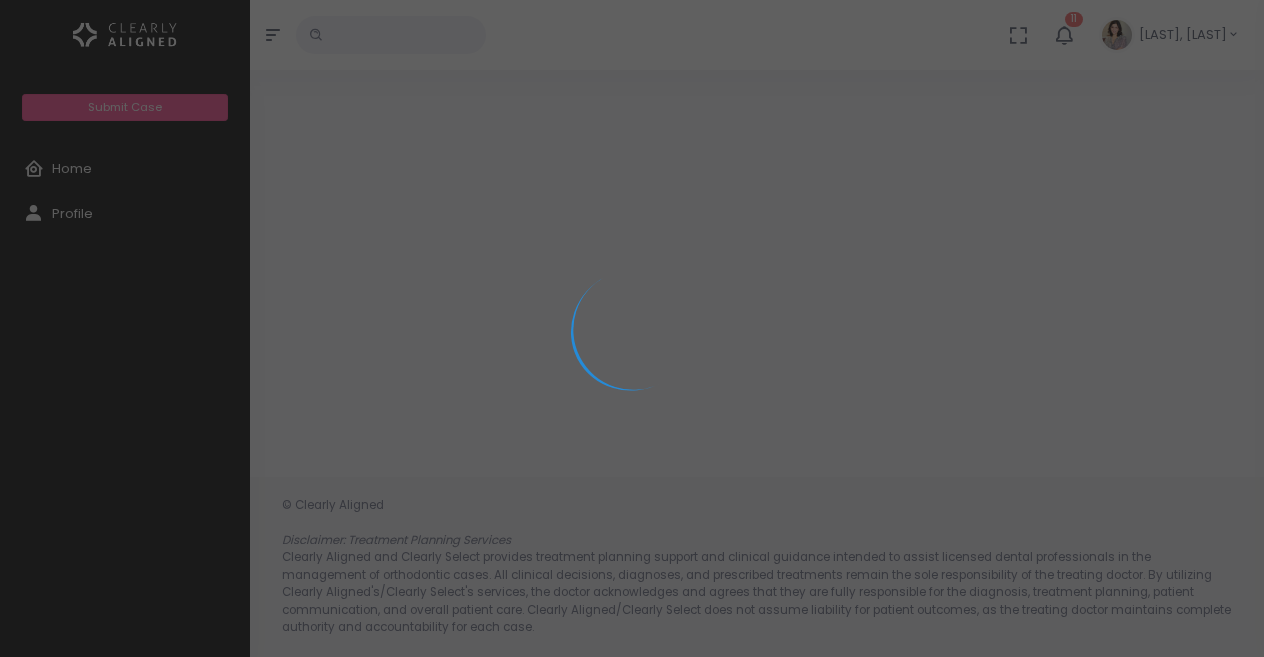 scroll, scrollTop: 79, scrollLeft: 0, axis: vertical 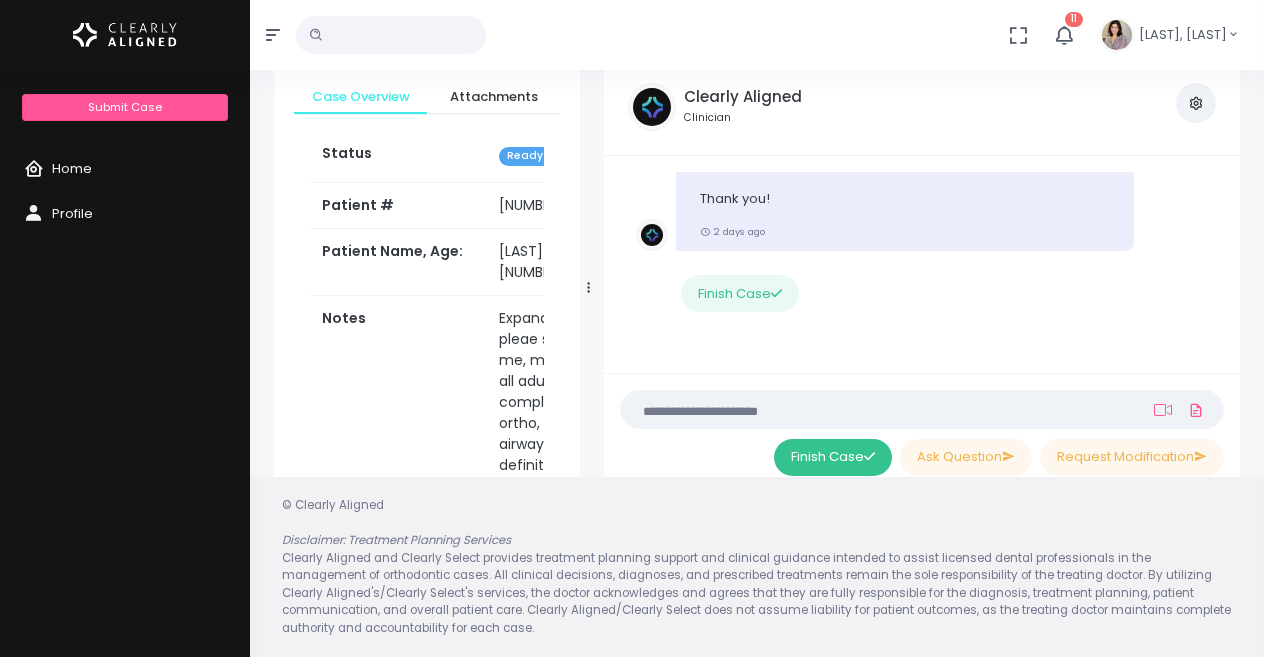 click on "Finish Case" at bounding box center (833, 457) 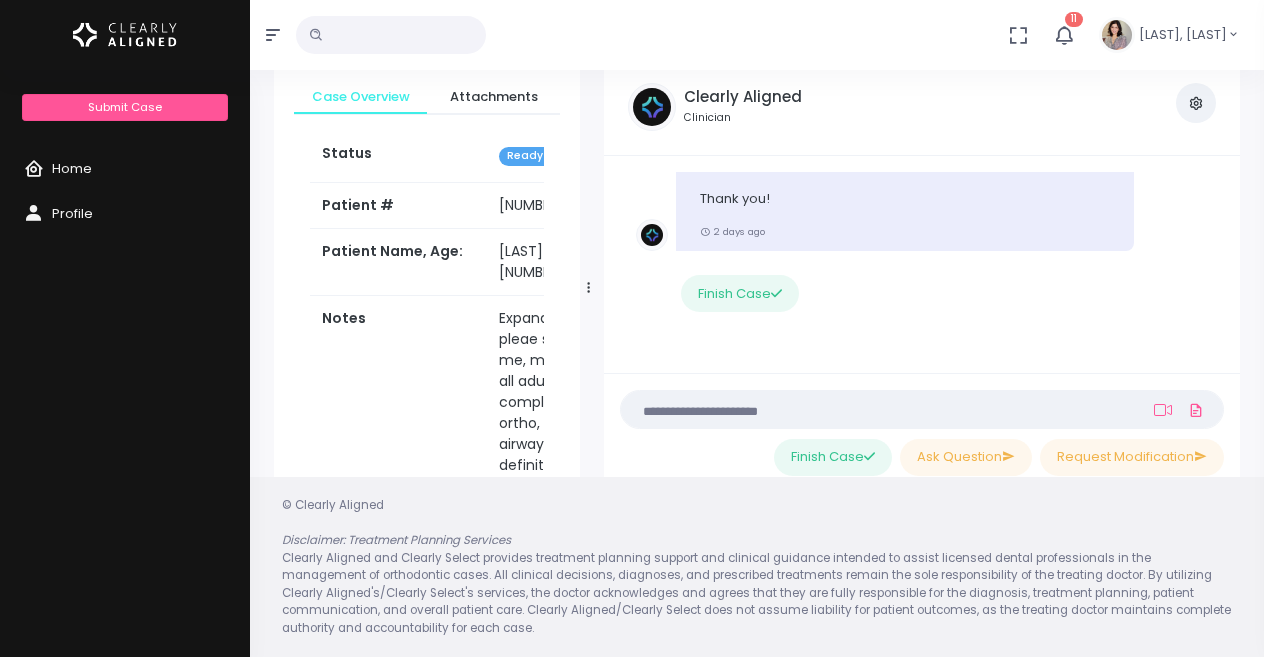 scroll, scrollTop: 901, scrollLeft: 0, axis: vertical 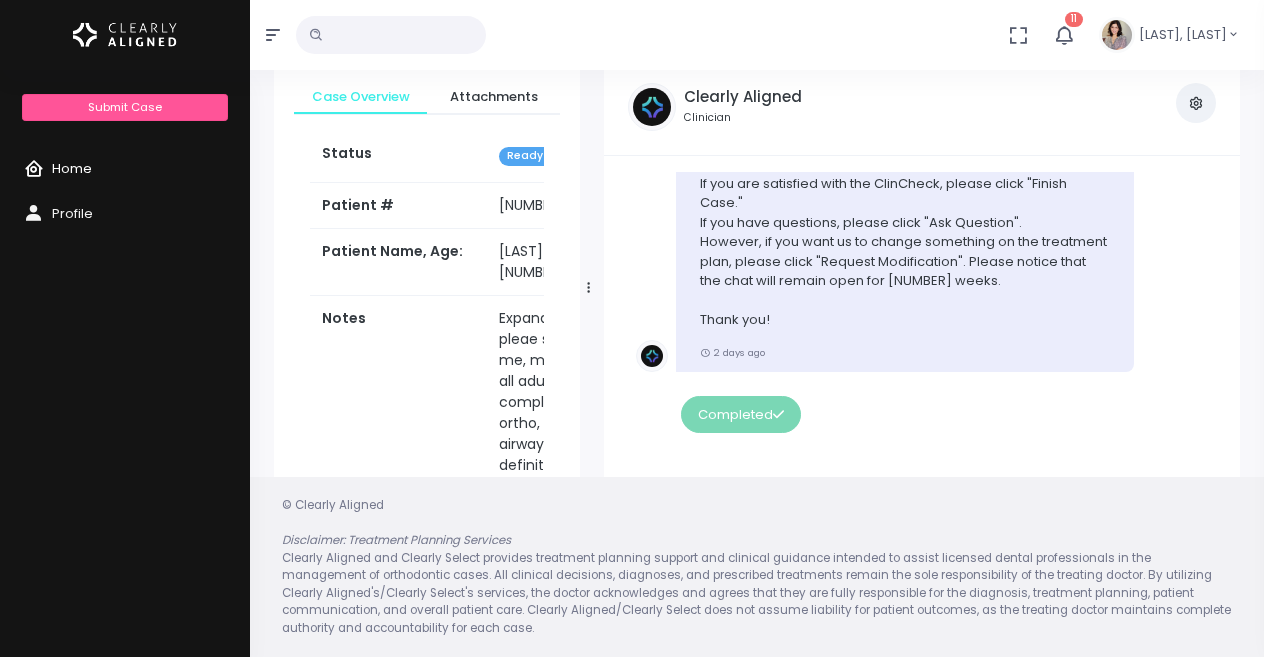 click on "Home" at bounding box center [125, 169] 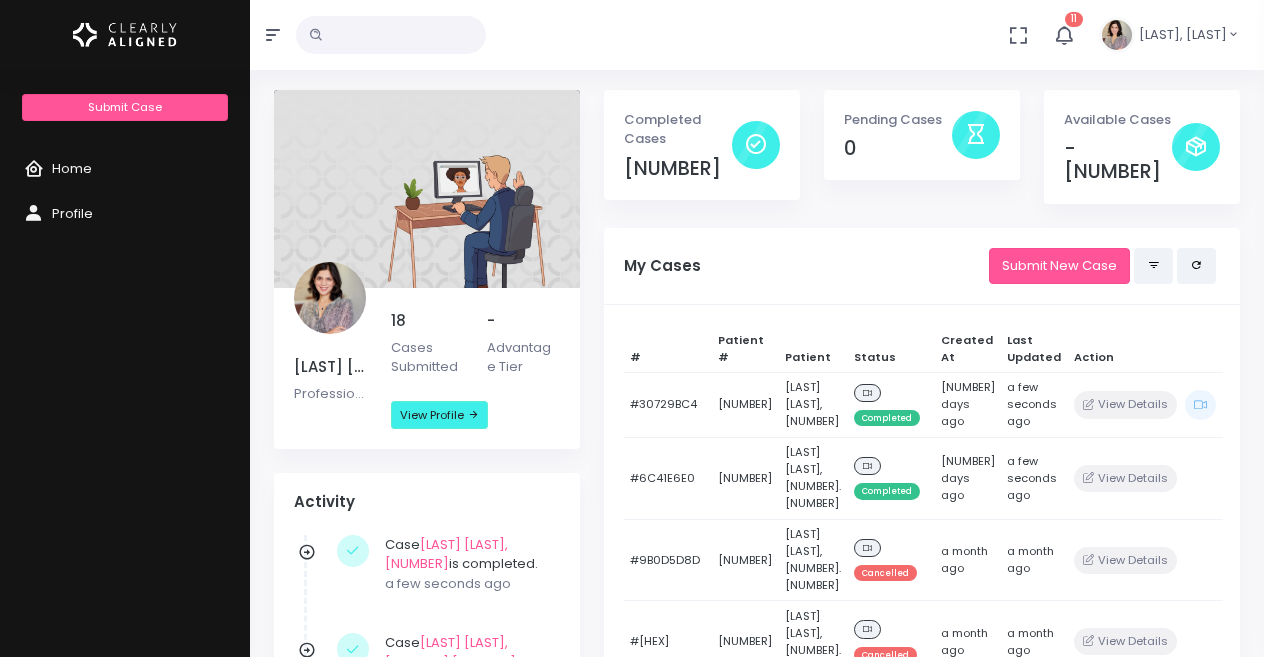 scroll, scrollTop: 0, scrollLeft: 0, axis: both 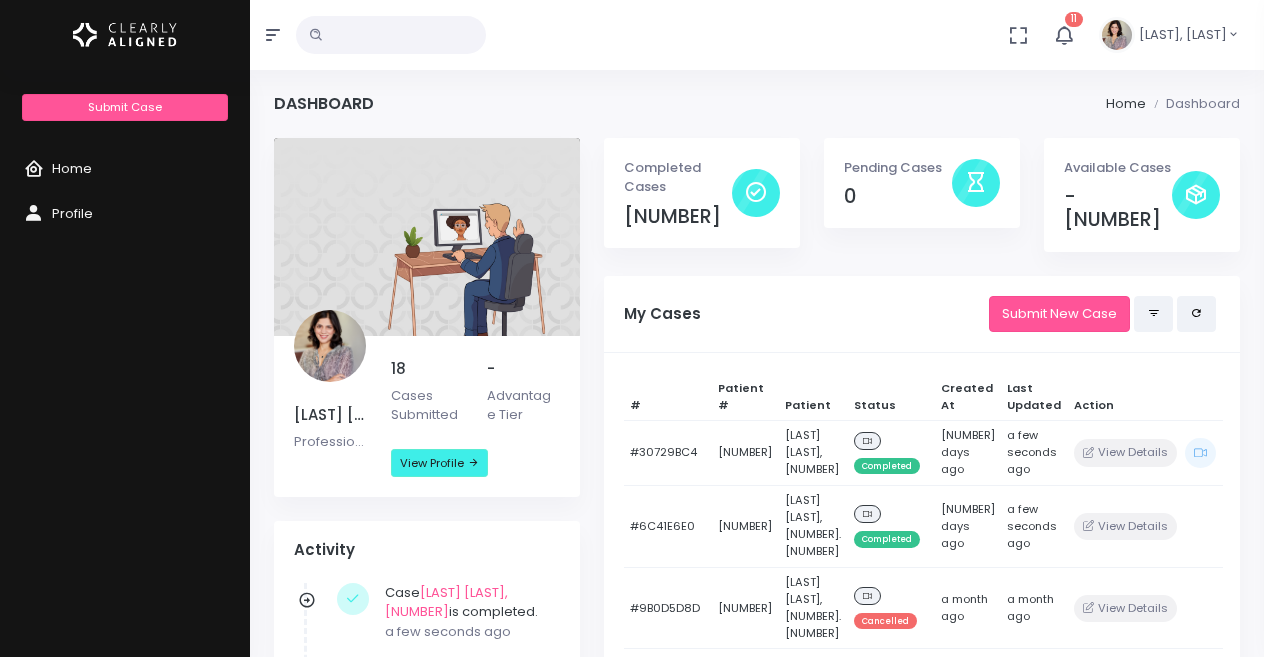 click at bounding box center [1064, 35] 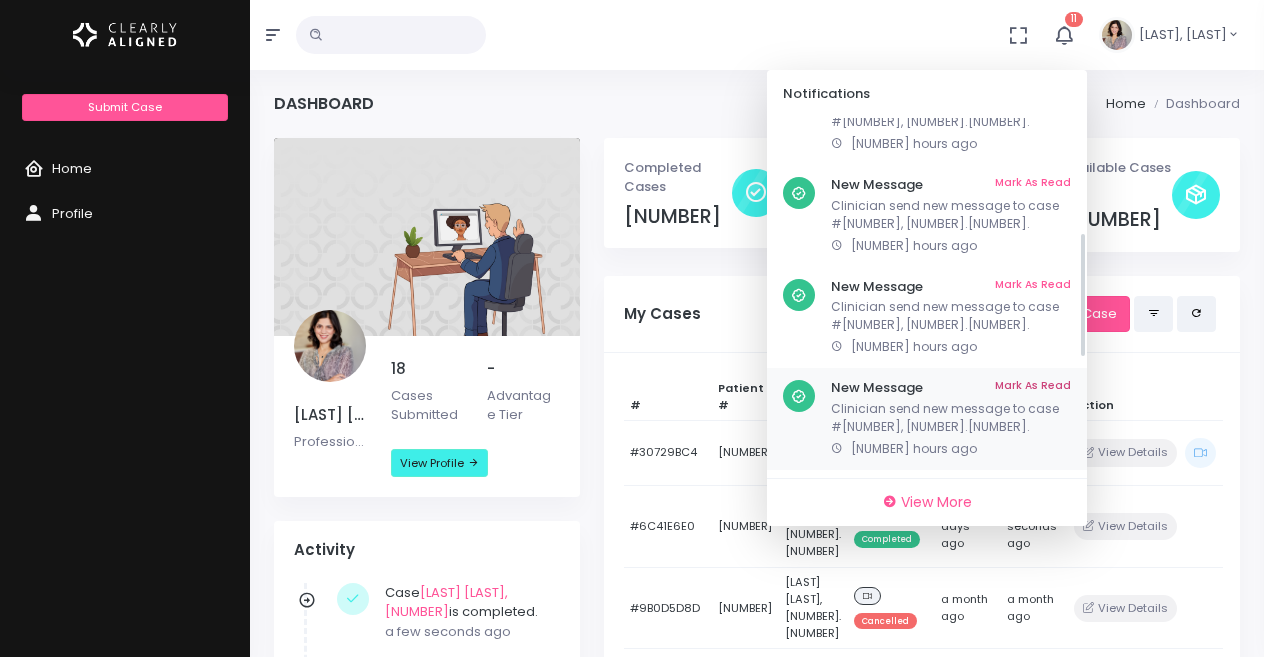 scroll, scrollTop: 0, scrollLeft: 0, axis: both 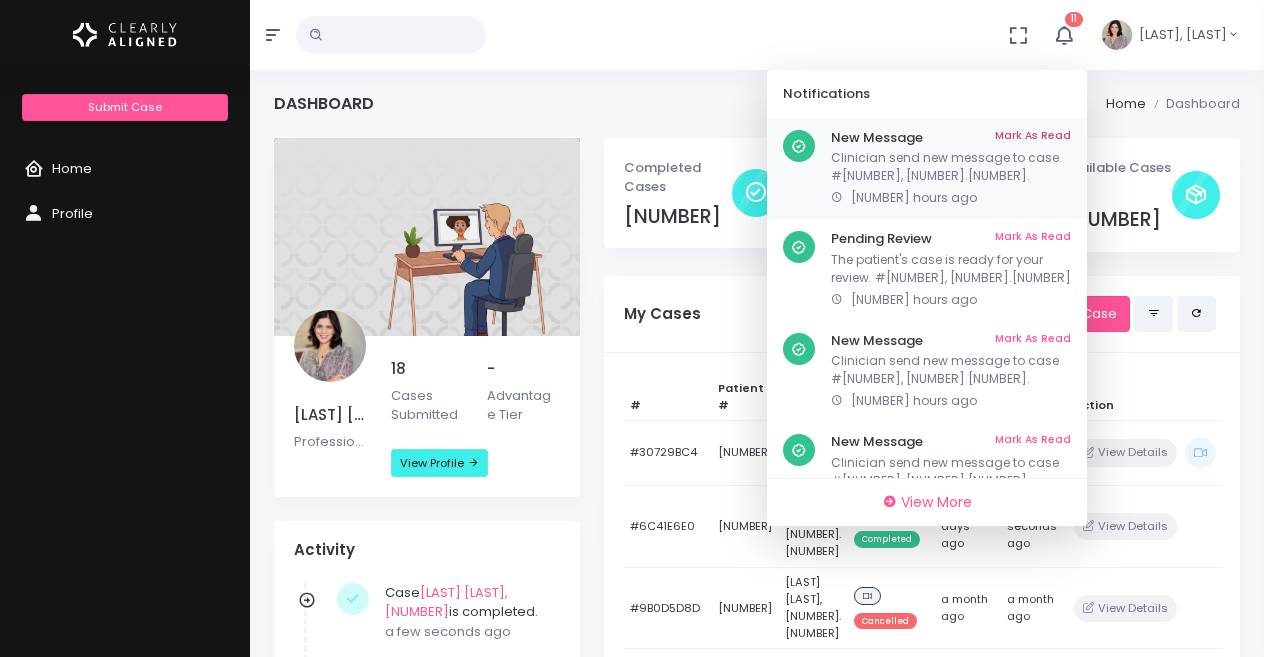 click on "Mark As Read" at bounding box center (1033, 138) 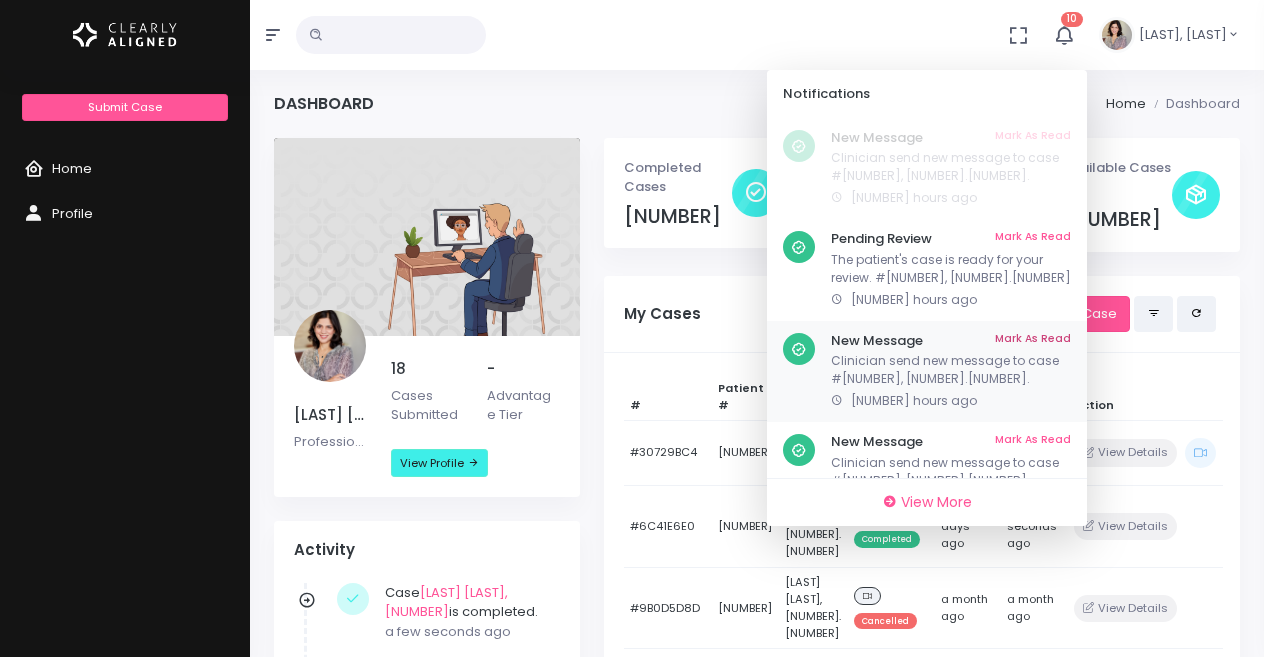 click on "Mark As Read" at bounding box center [1033, 138] 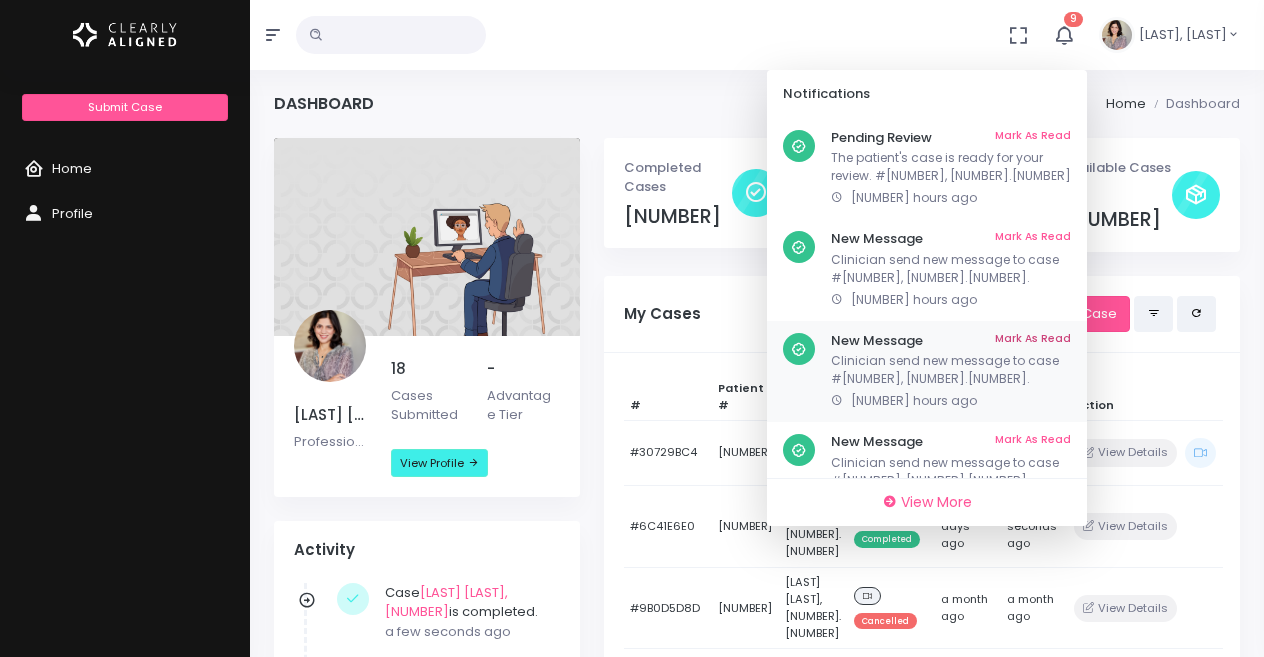 click on "Mark As Read" at bounding box center [1033, 138] 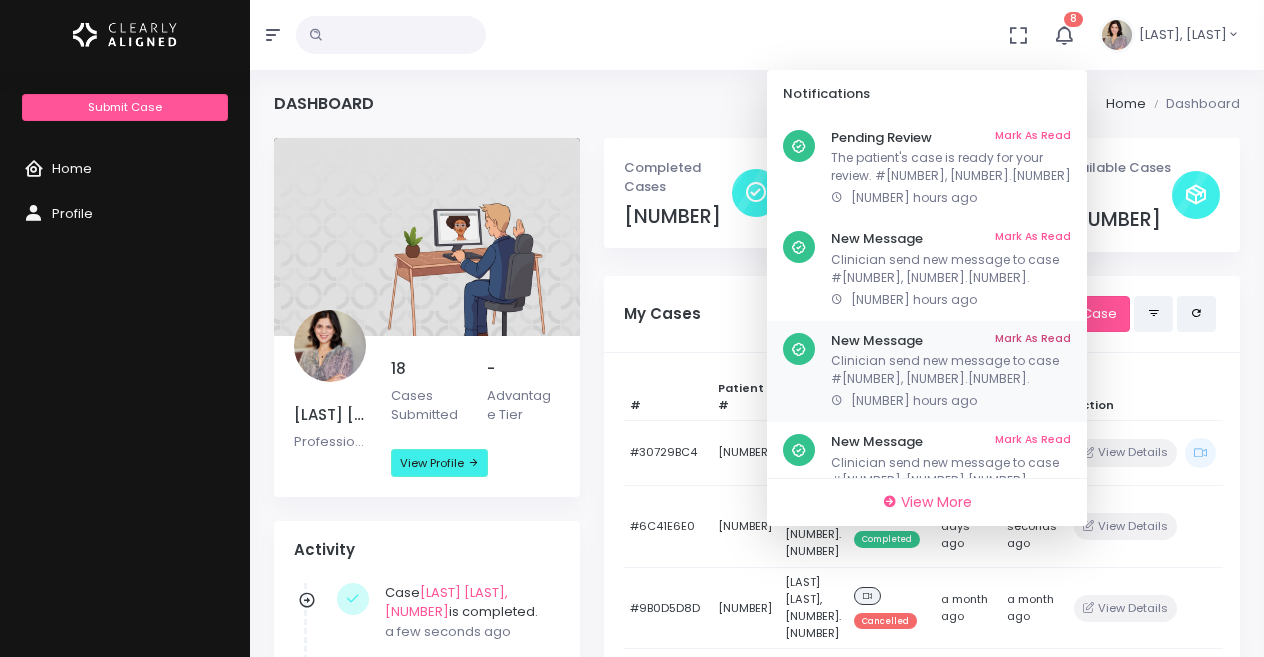 click on "Mark As Read" at bounding box center (1033, 138) 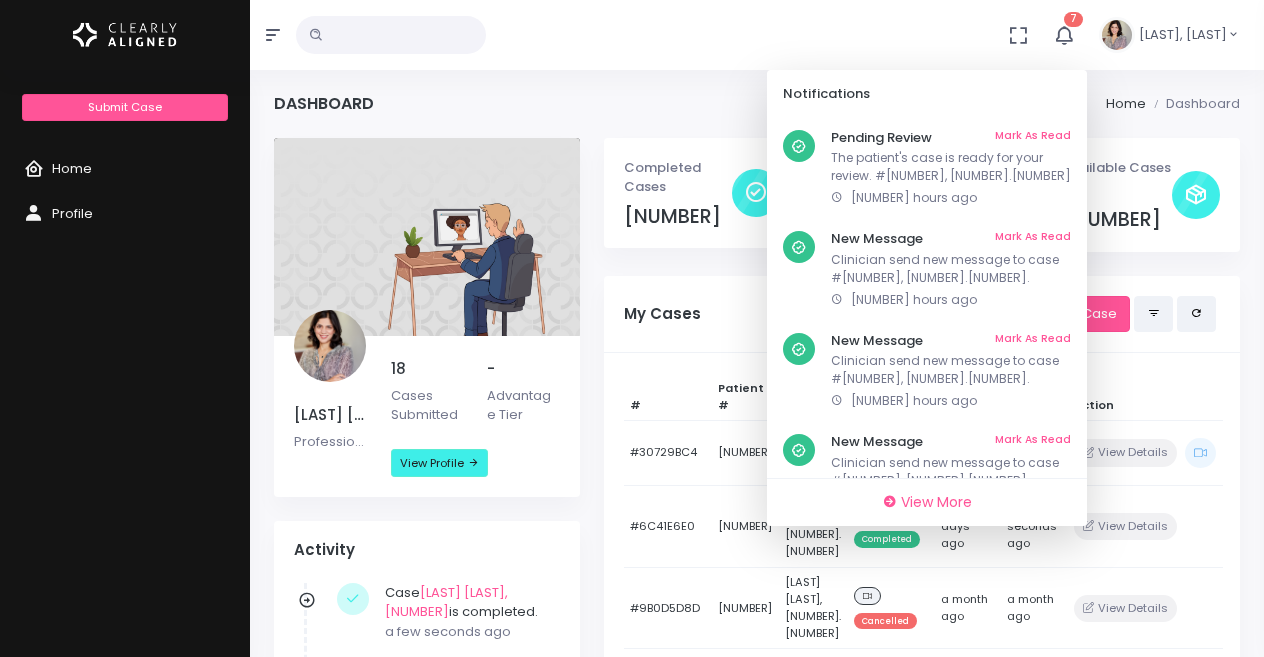click on "Mark As Read" at bounding box center [1033, 138] 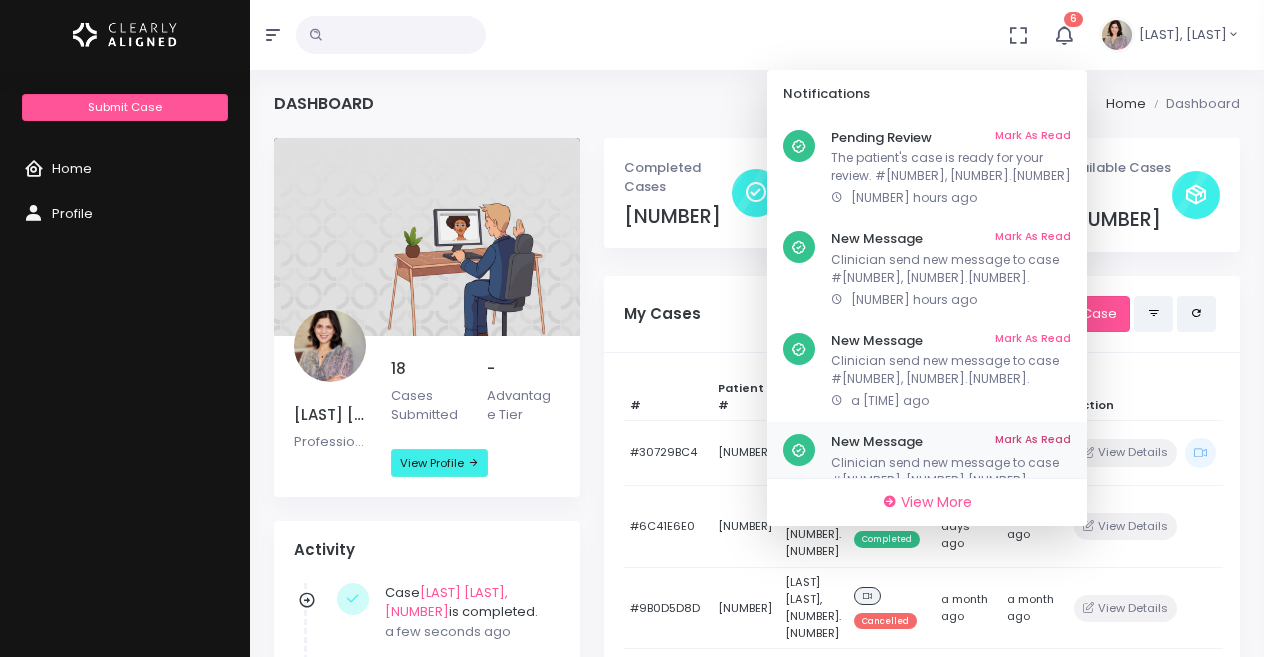 click on "Mark As Read" at bounding box center (1033, 138) 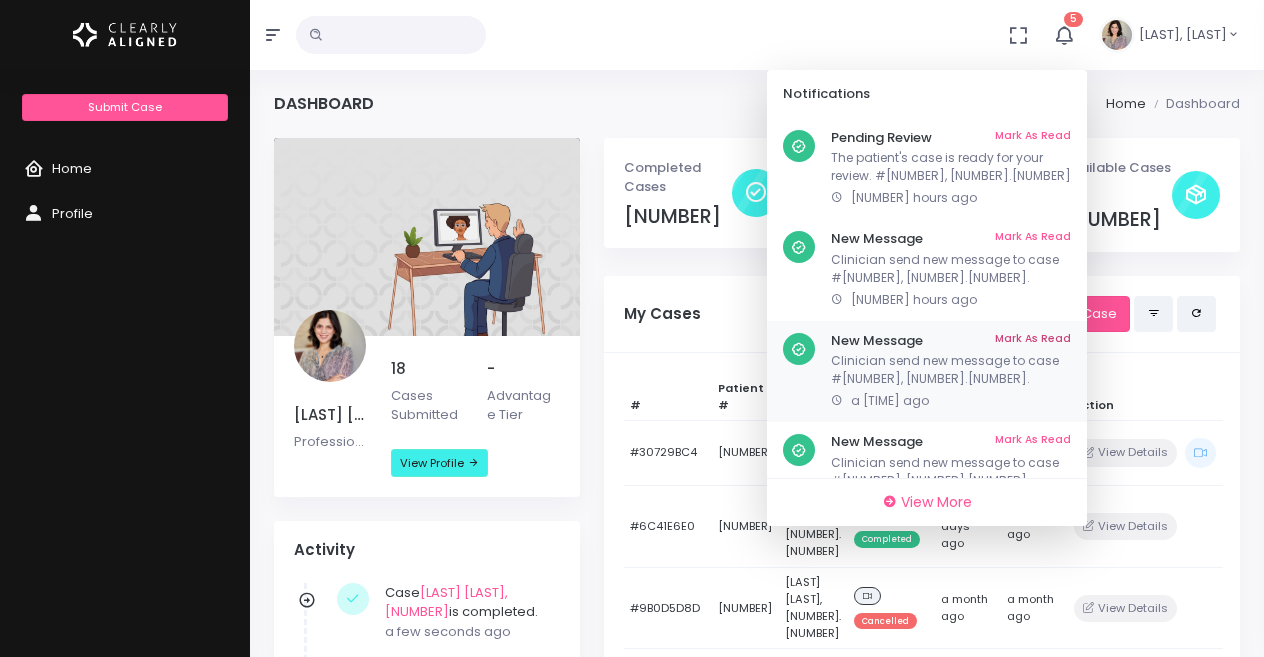 click on "Mark As Read" at bounding box center [1033, 138] 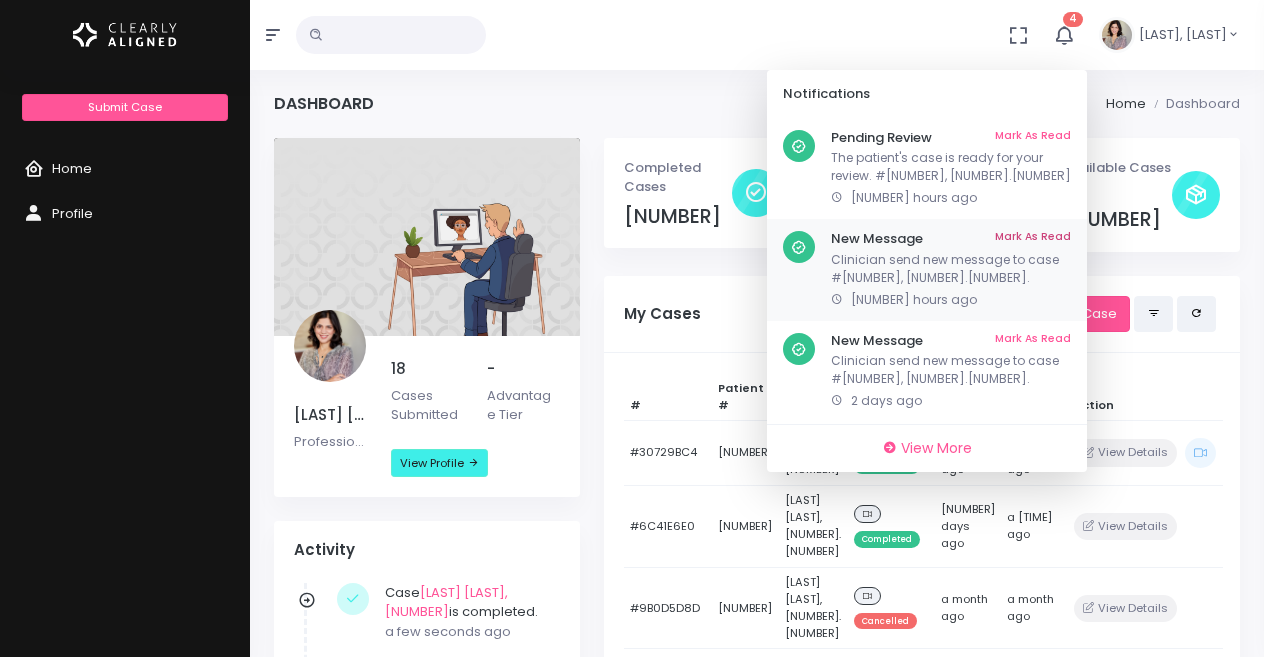 click on "Mark As Read" at bounding box center [1033, 138] 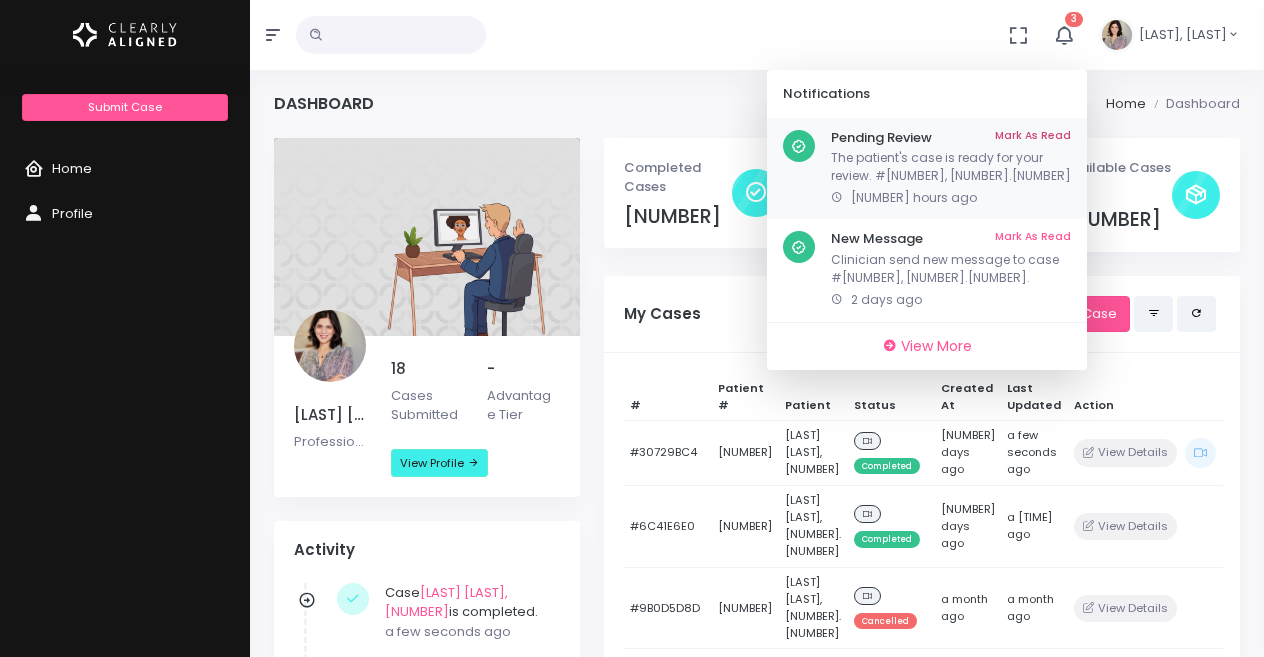 click on "Mark As Read" at bounding box center (1033, 138) 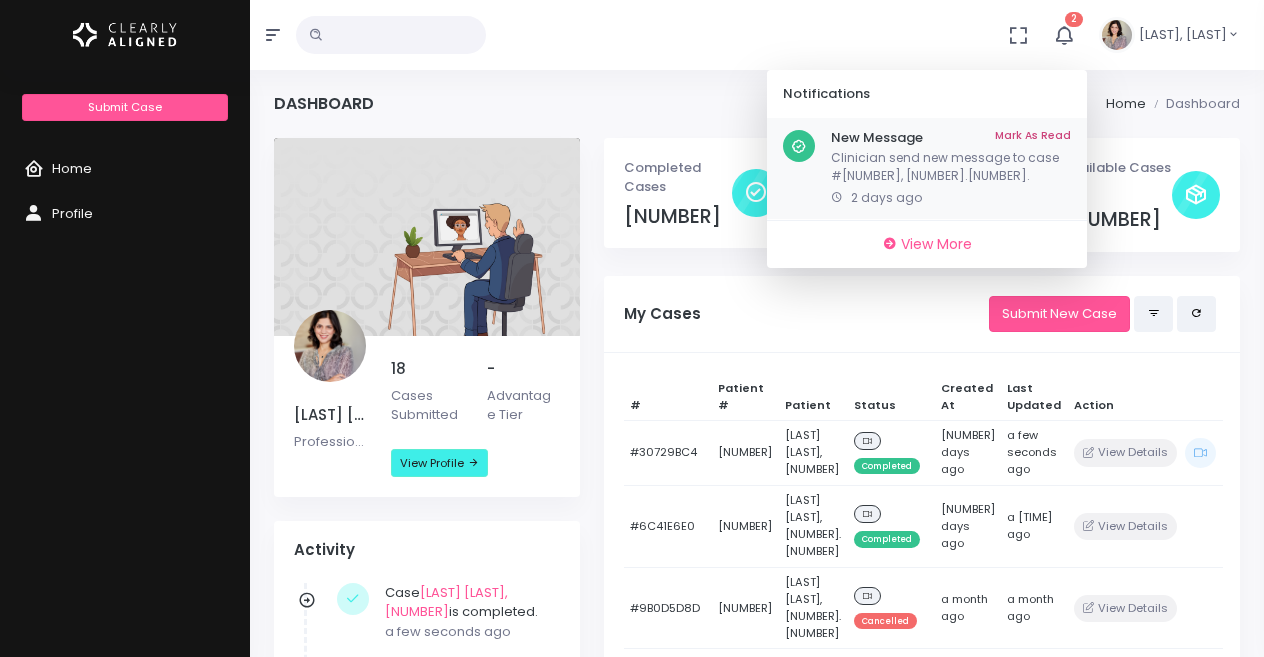click on "Mark As Read" at bounding box center [1033, 138] 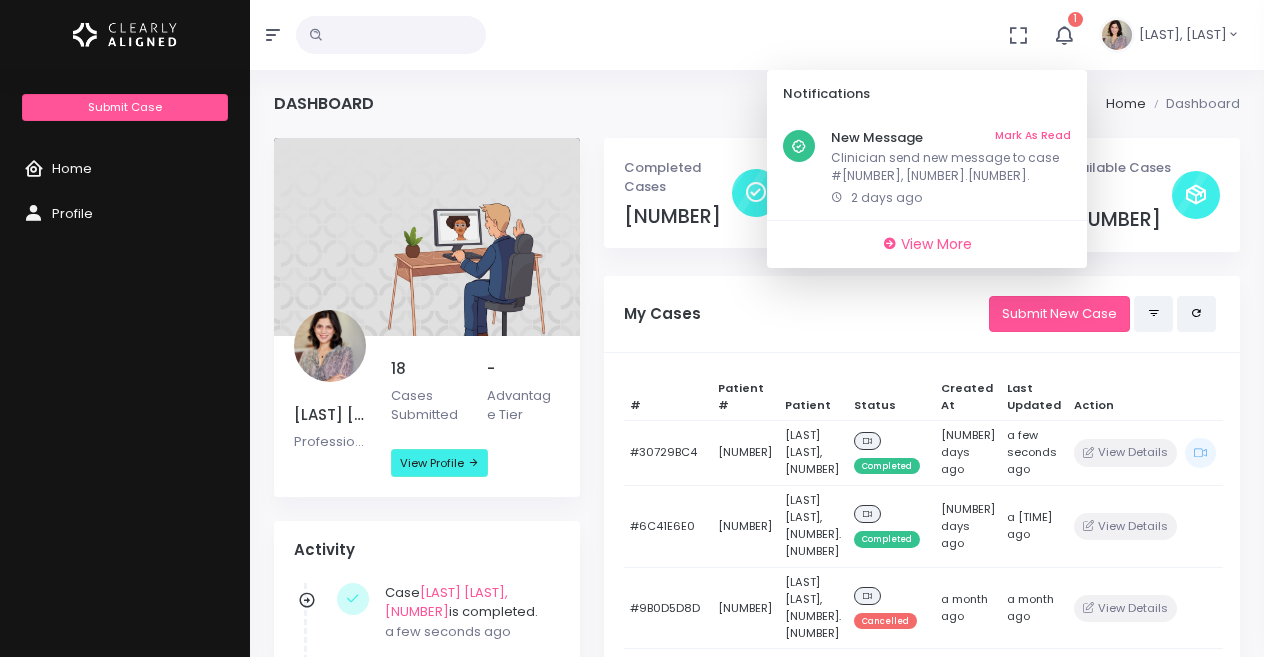 click on "My Cases Submit New Case" at bounding box center (922, 314) 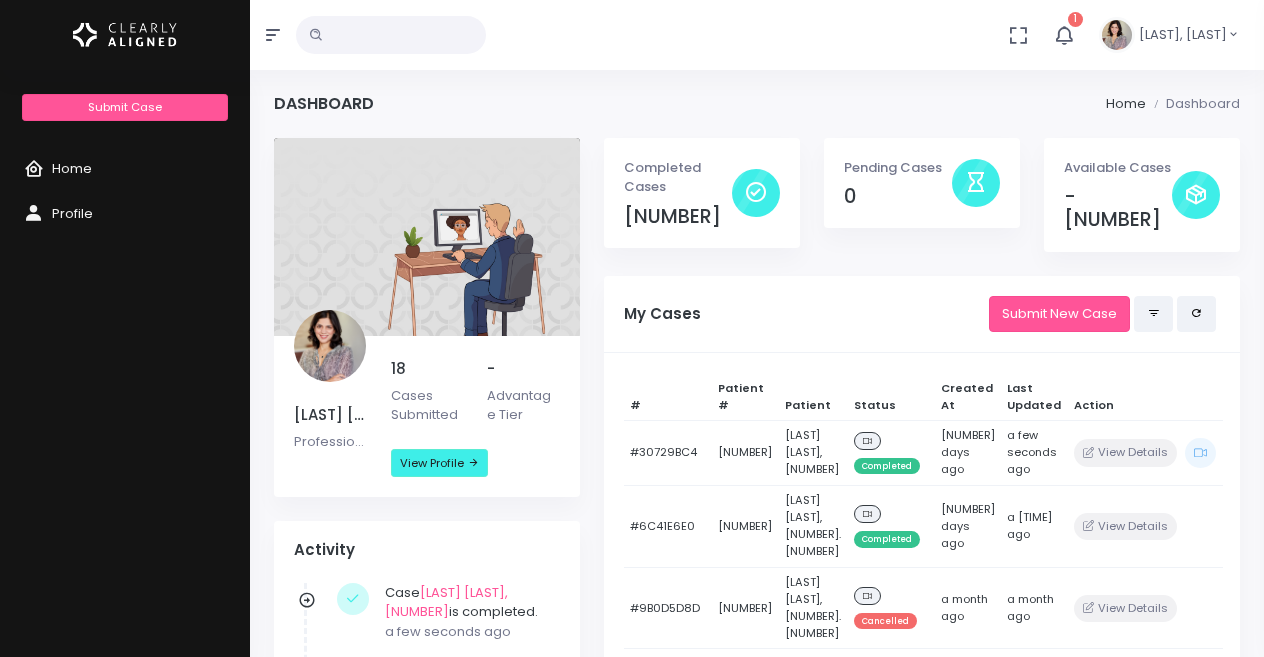 click at bounding box center (1064, 35) 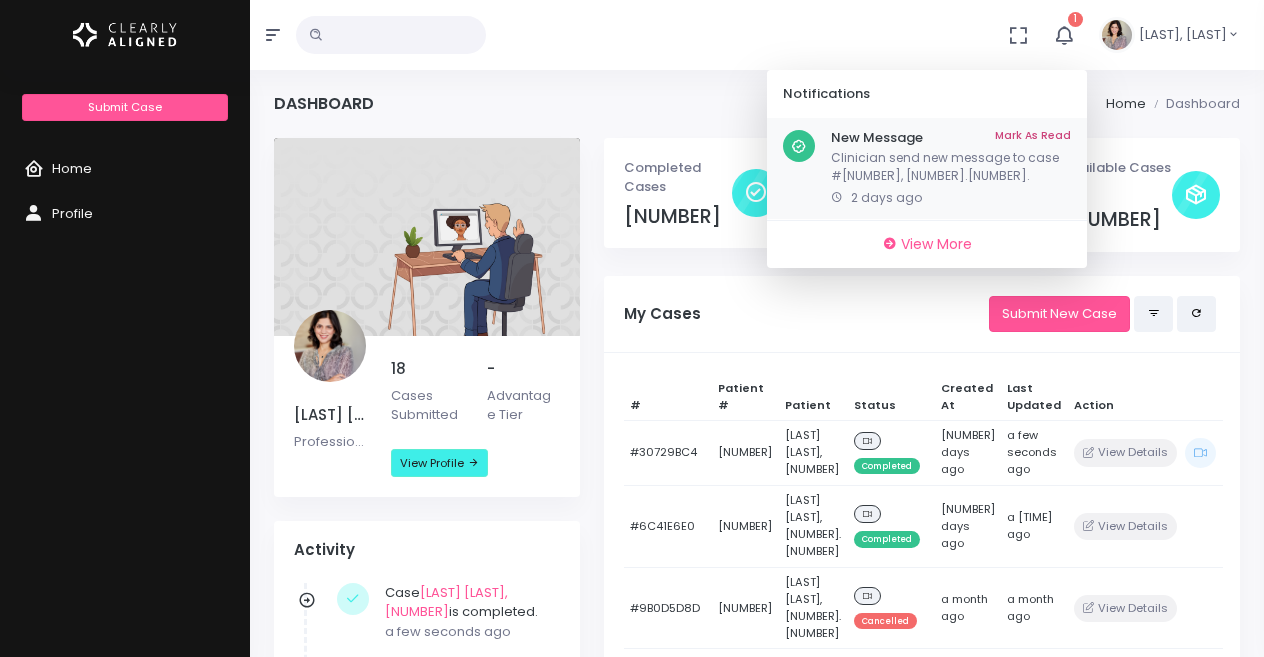 click on "Mark As Read" at bounding box center [1033, 138] 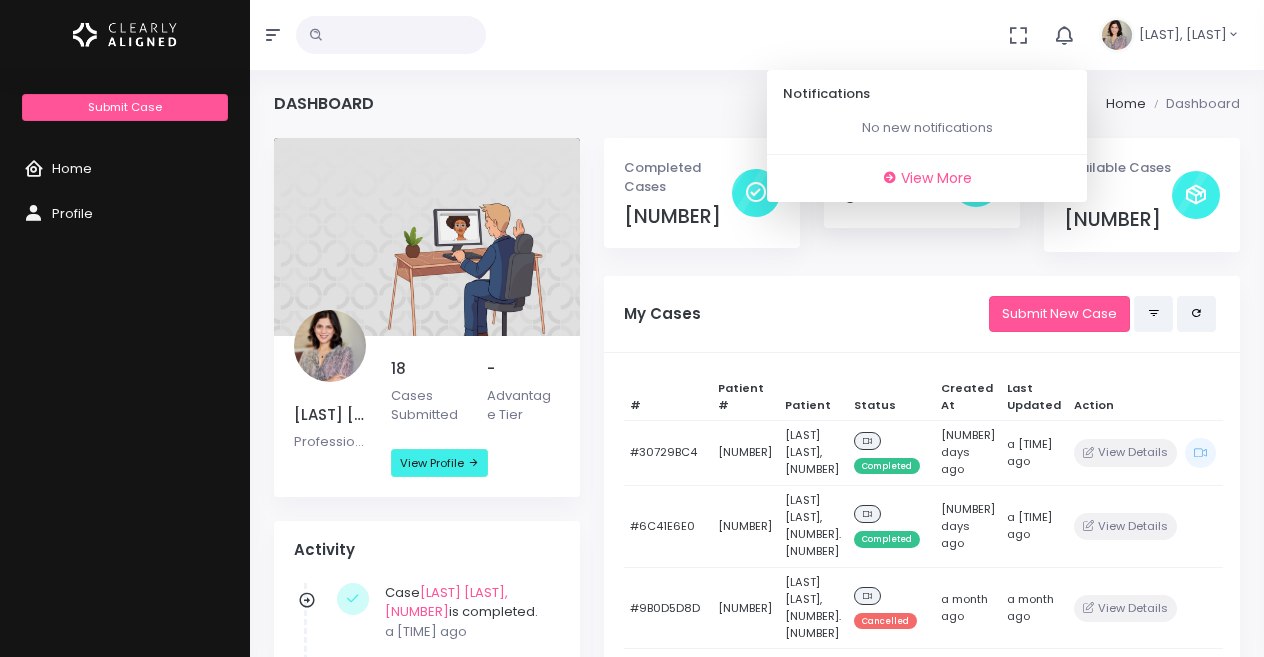 click on "Pending Cases 0" at bounding box center [922, 207] 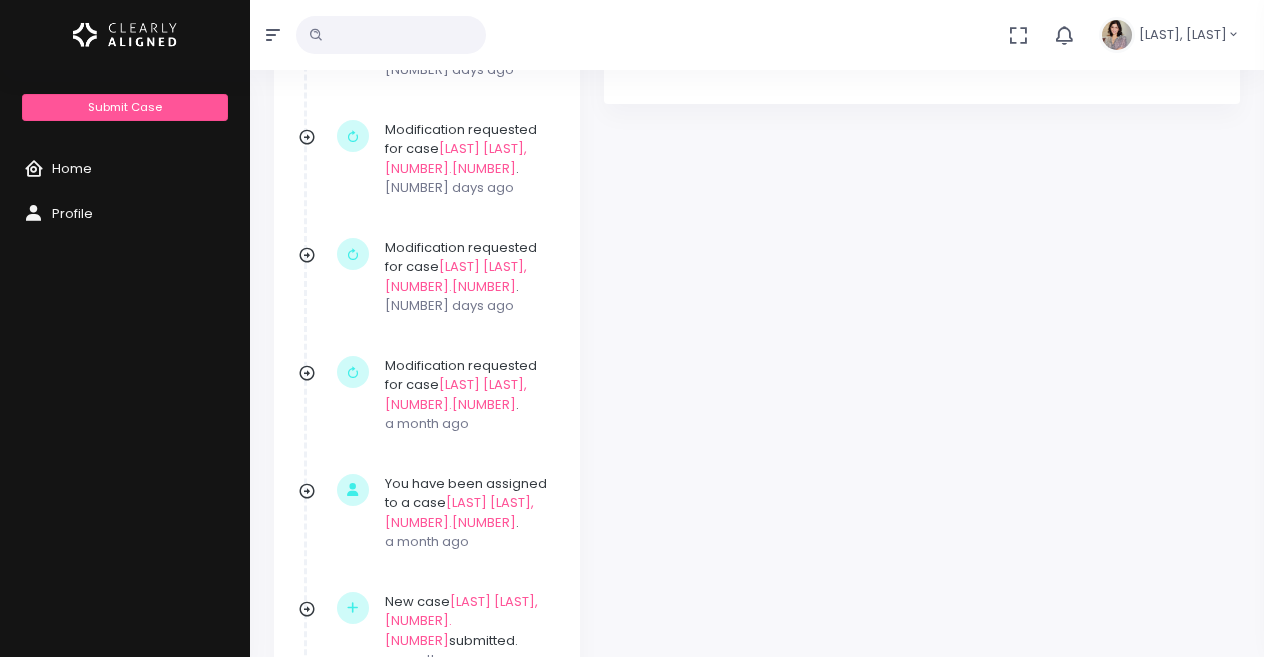 scroll, scrollTop: 1633, scrollLeft: 0, axis: vertical 